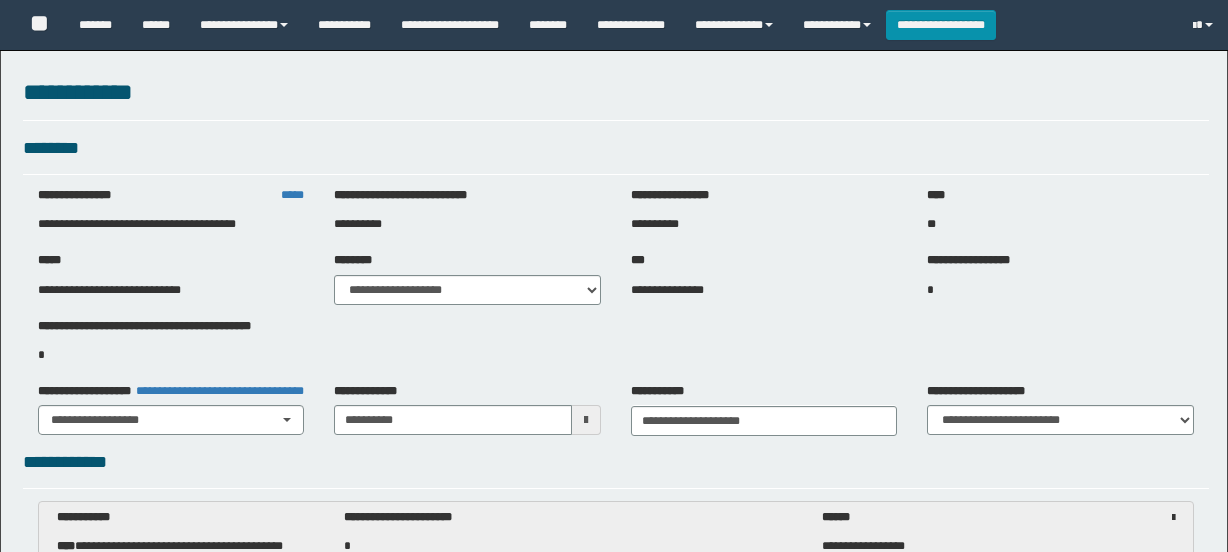 select on "***" 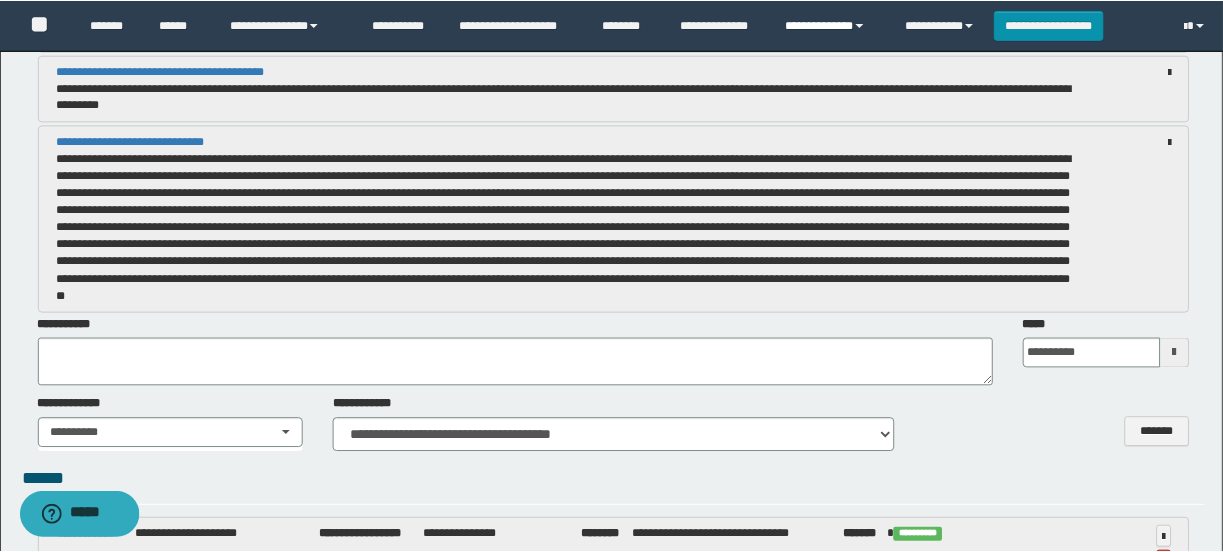 scroll, scrollTop: 0, scrollLeft: 0, axis: both 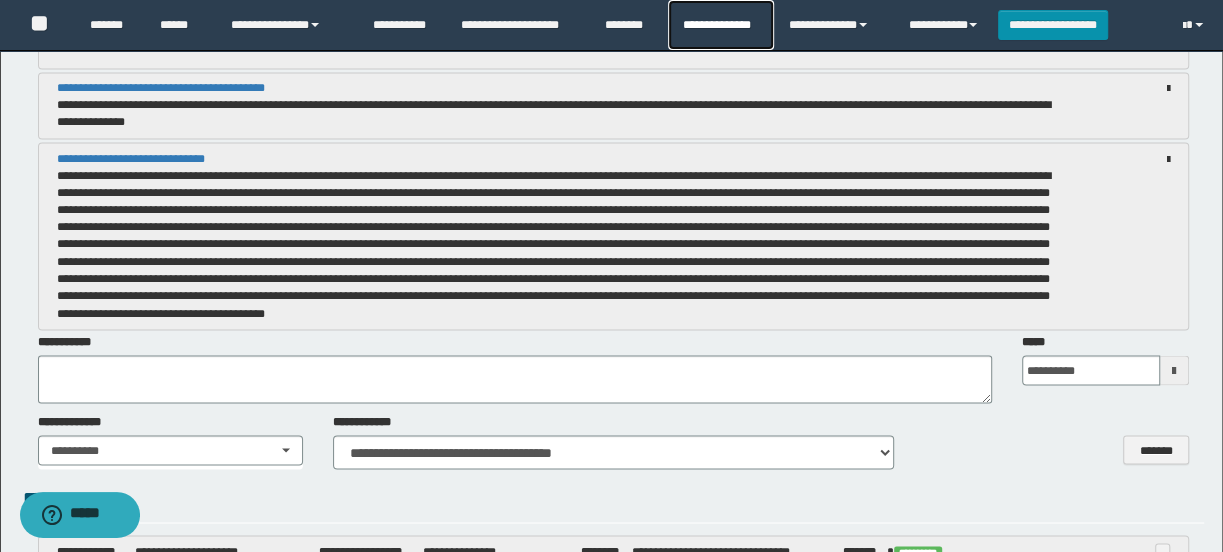 click on "**********" at bounding box center [720, 25] 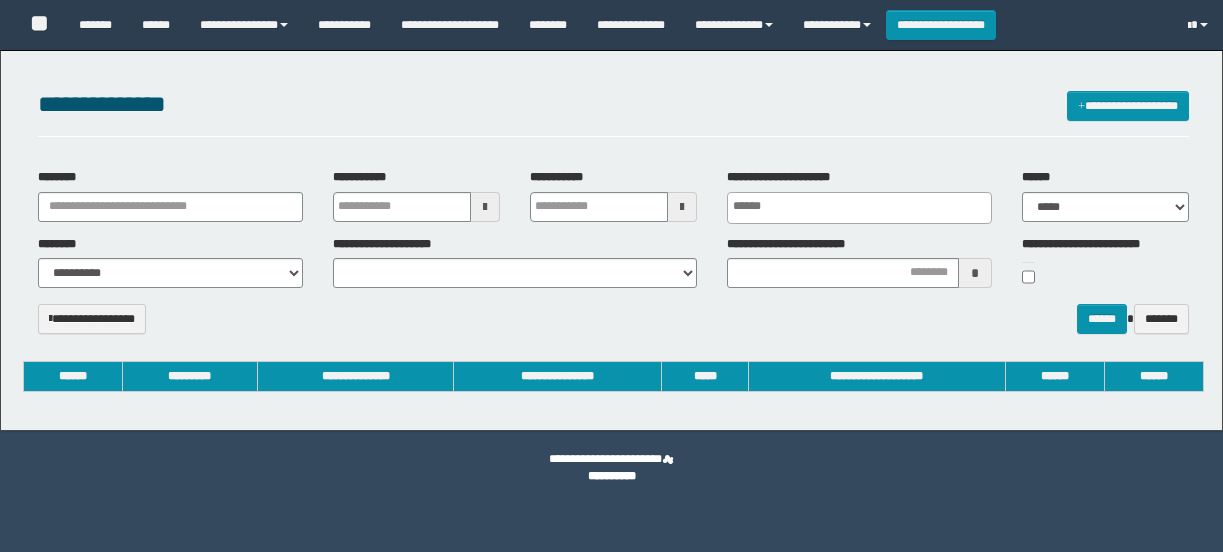 select 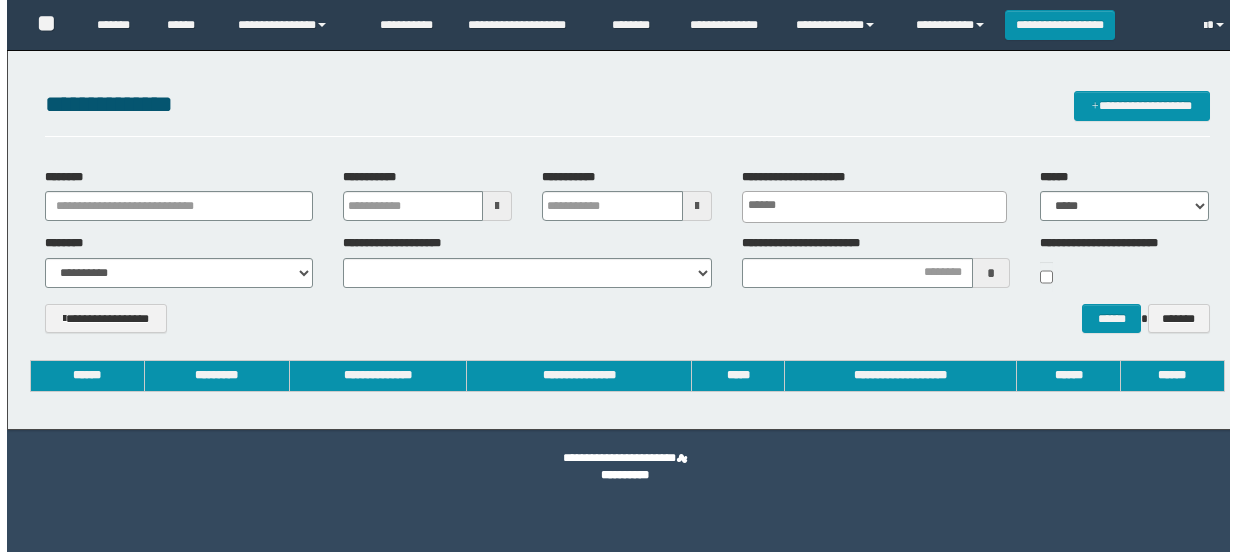 scroll, scrollTop: 0, scrollLeft: 0, axis: both 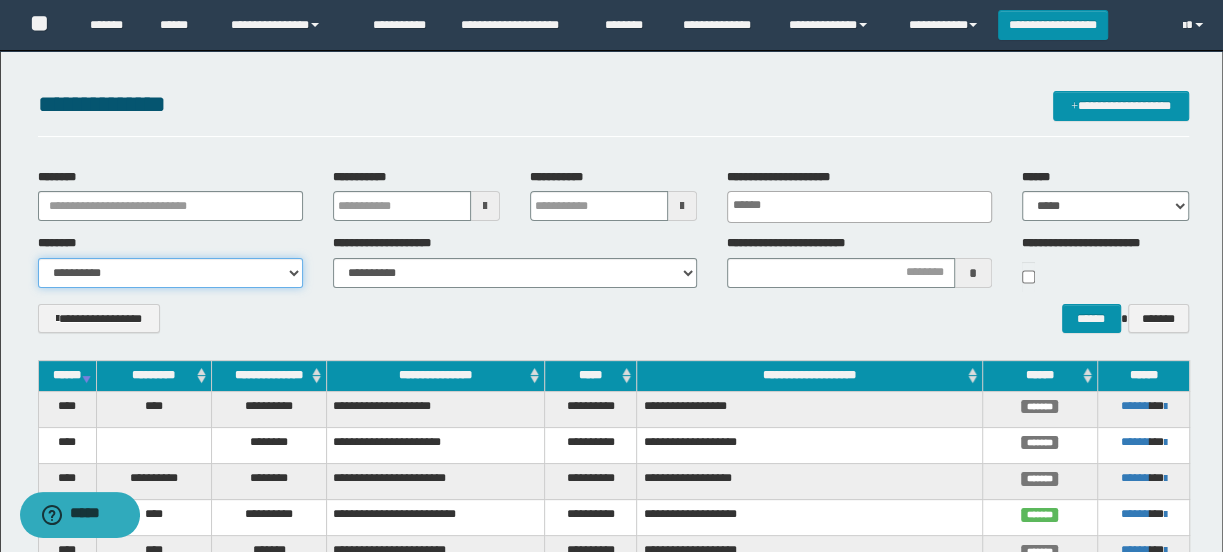 click on "**********" at bounding box center (170, 273) 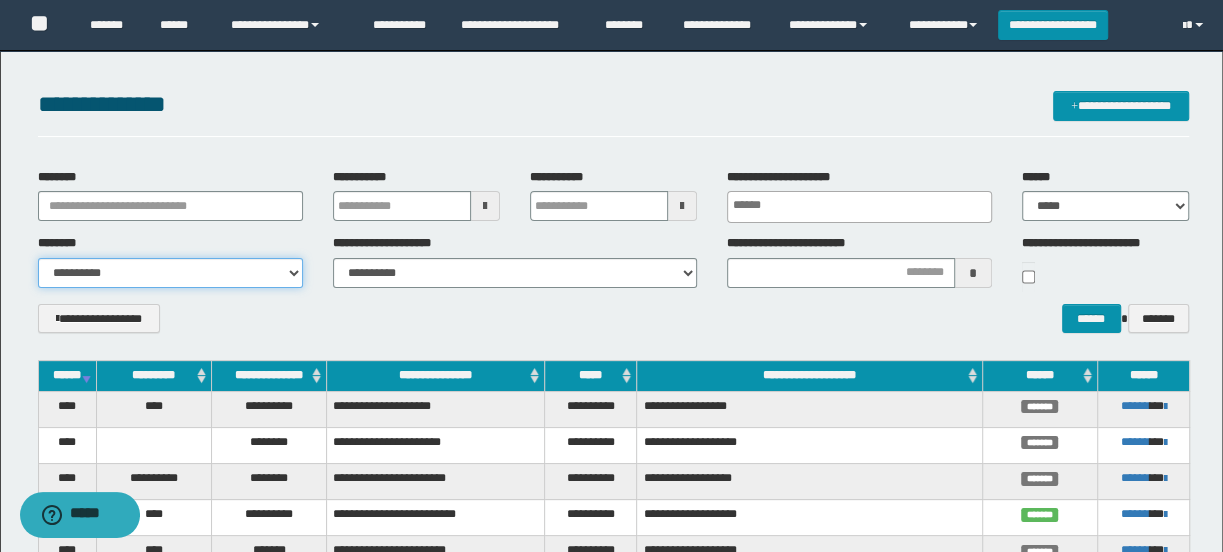 select on "***" 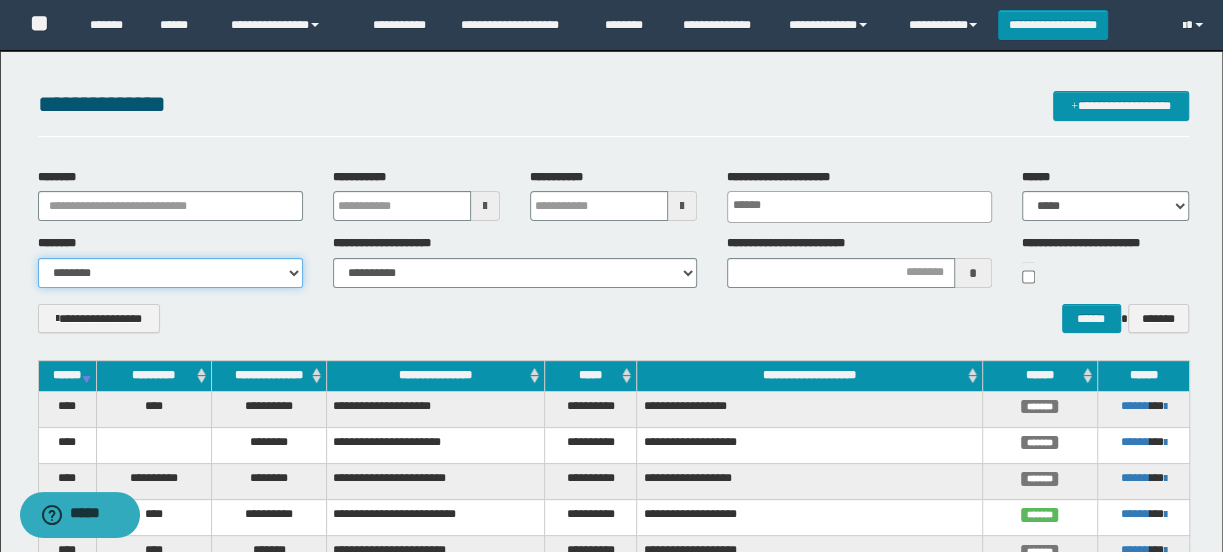 click on "**********" at bounding box center (170, 273) 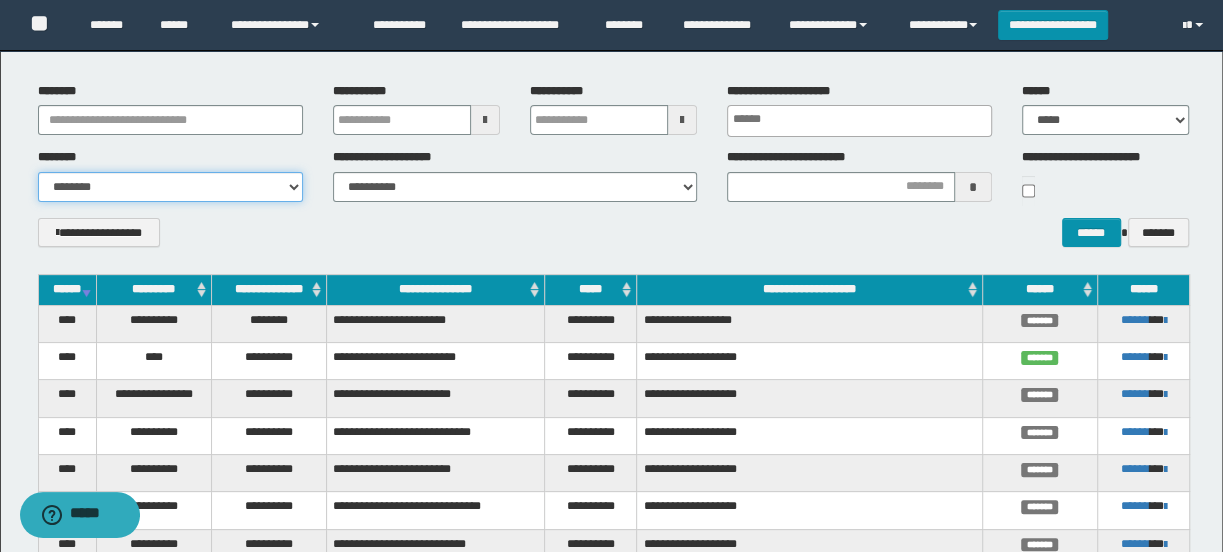 scroll, scrollTop: 0, scrollLeft: 0, axis: both 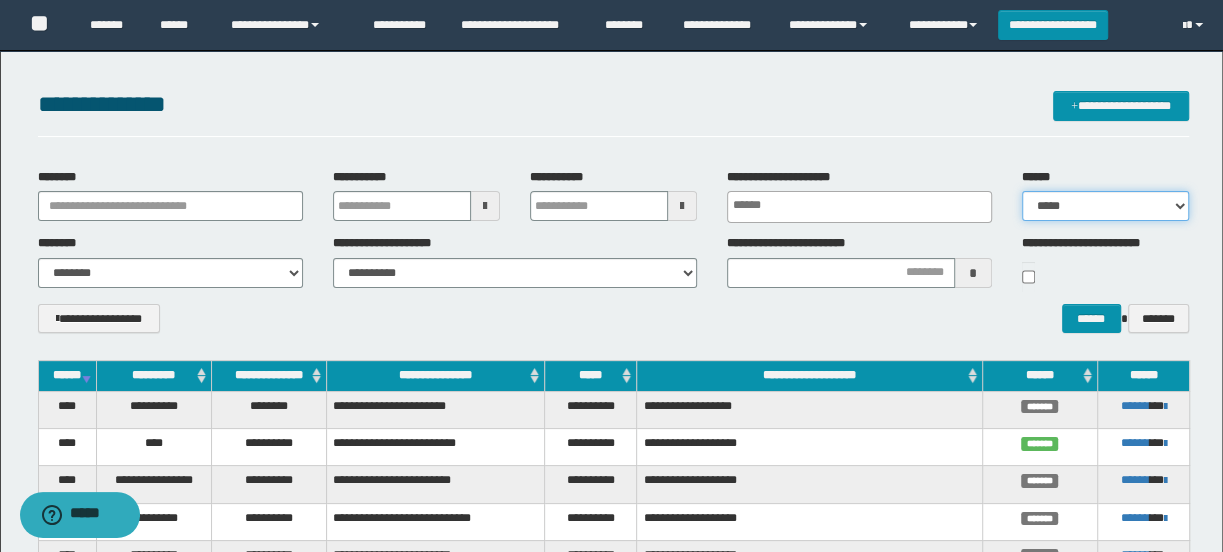 click on "*****
*******
*******
*******
*********" at bounding box center (1105, 206) 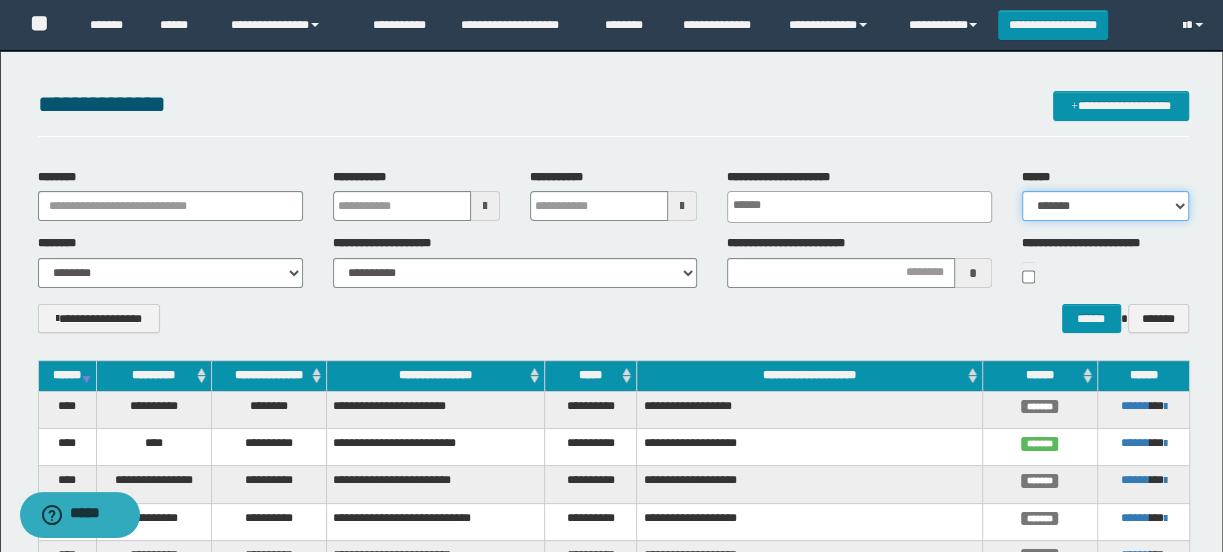click on "*****
*******
*******
*******
*********" at bounding box center [1105, 206] 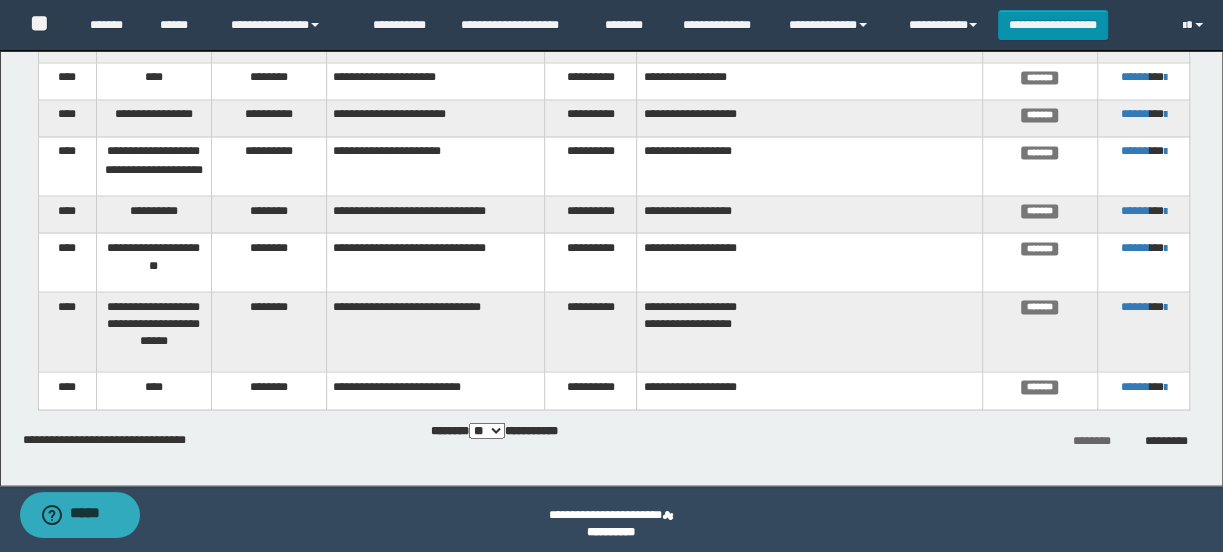 scroll, scrollTop: 2089, scrollLeft: 0, axis: vertical 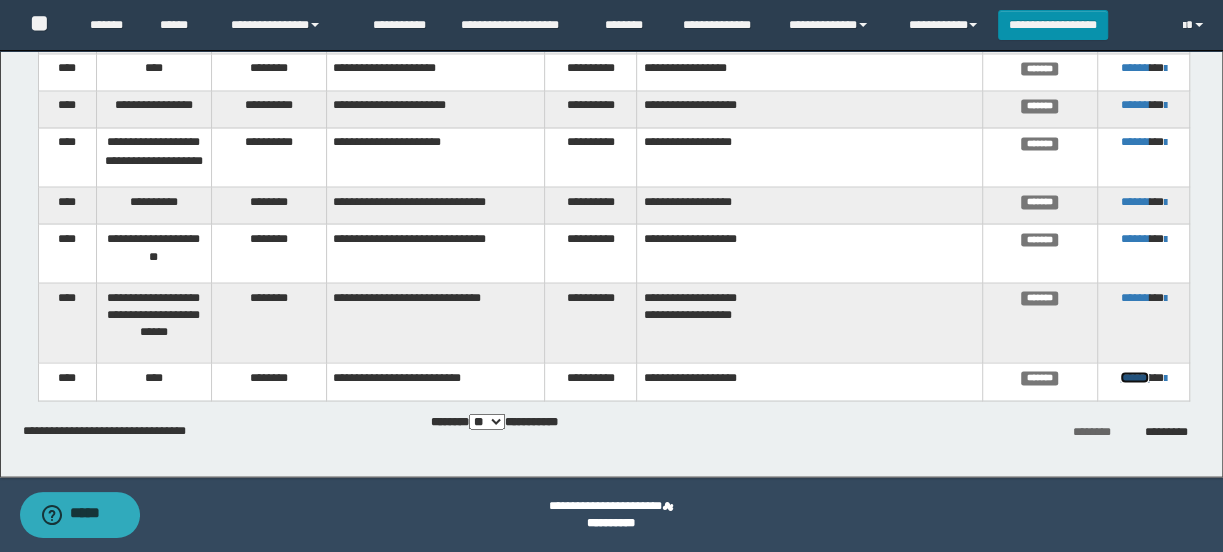 click on "******" at bounding box center (1134, 377) 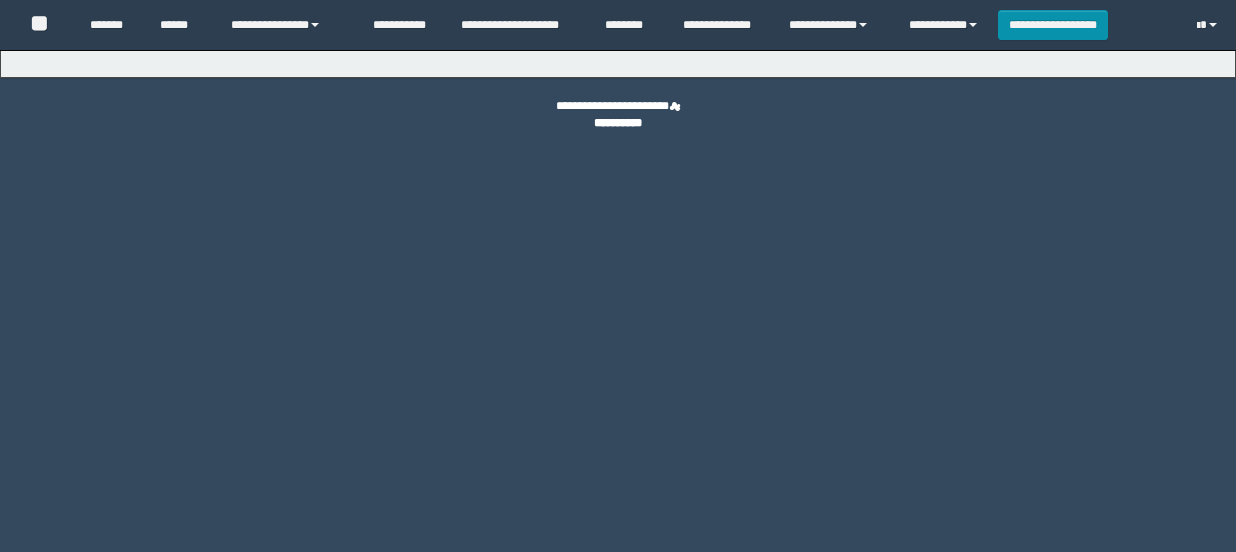 scroll, scrollTop: 0, scrollLeft: 0, axis: both 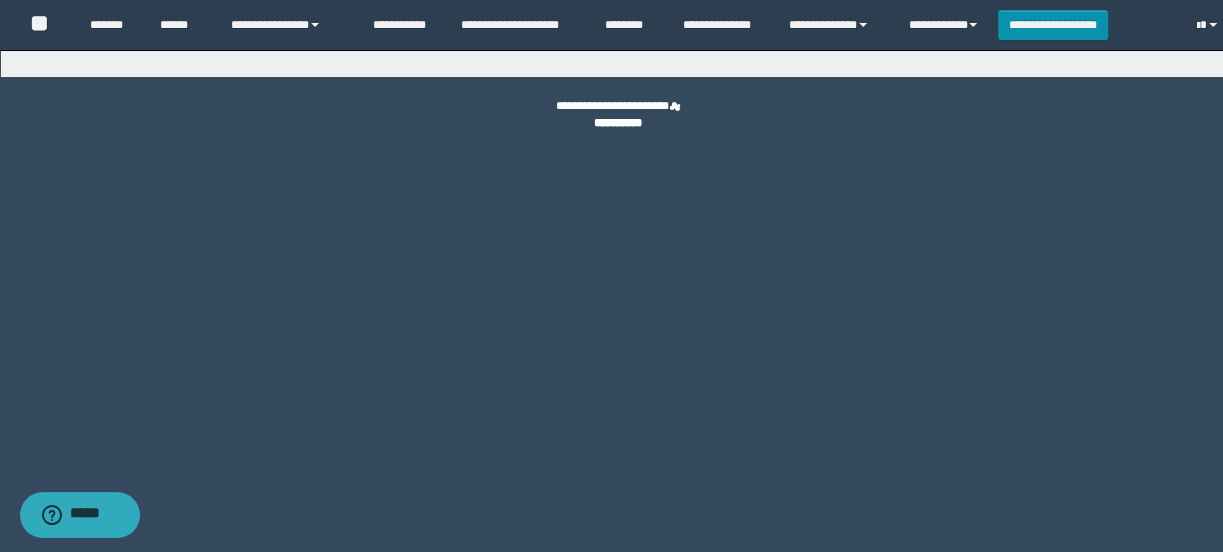 select on "****" 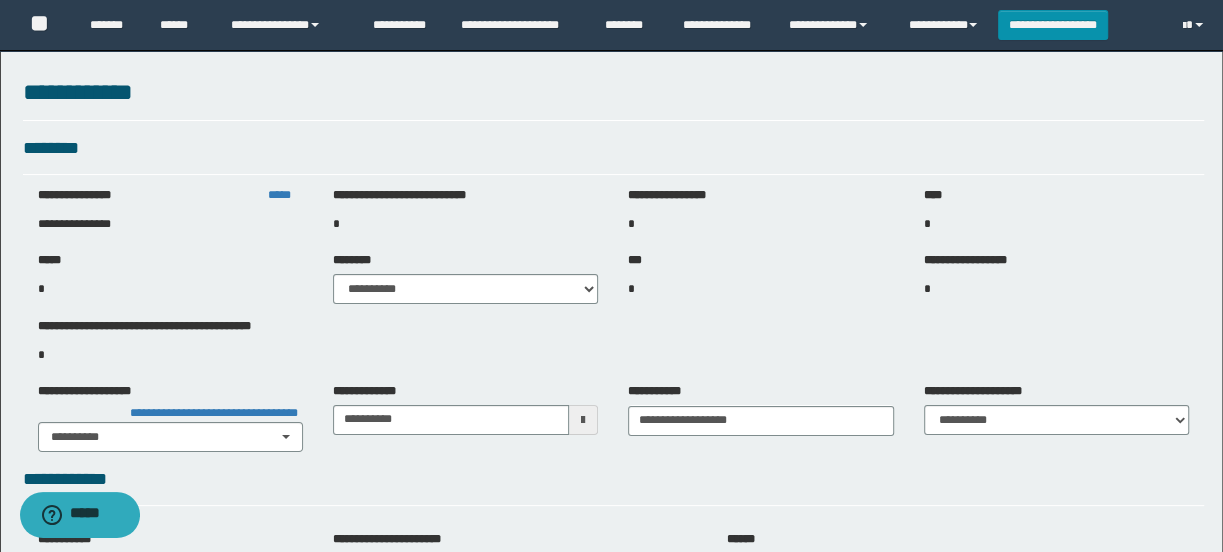 select on "***" 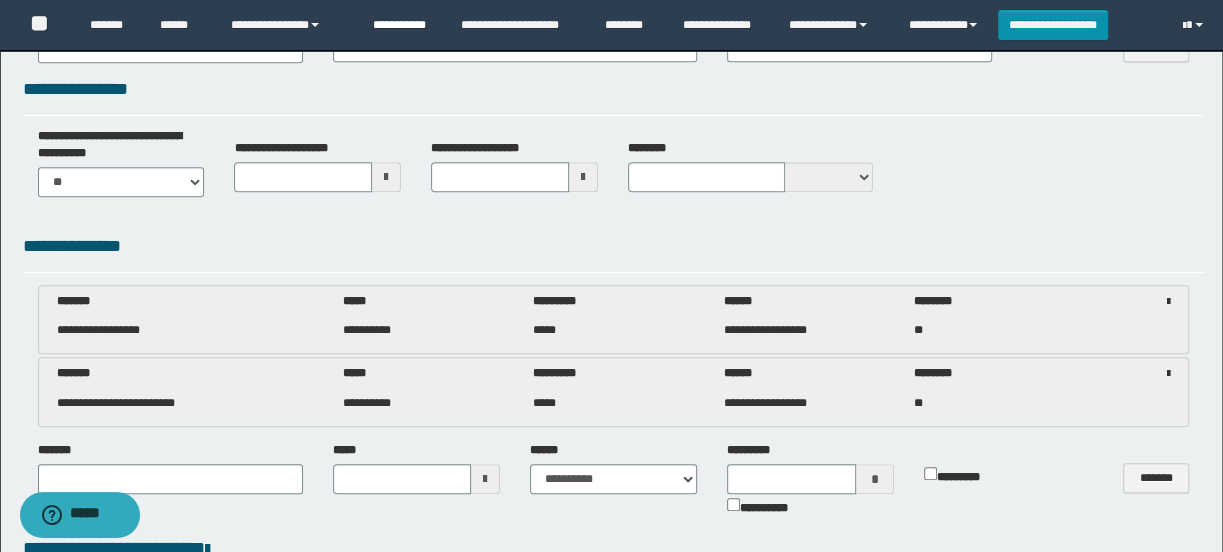 scroll, scrollTop: 454, scrollLeft: 0, axis: vertical 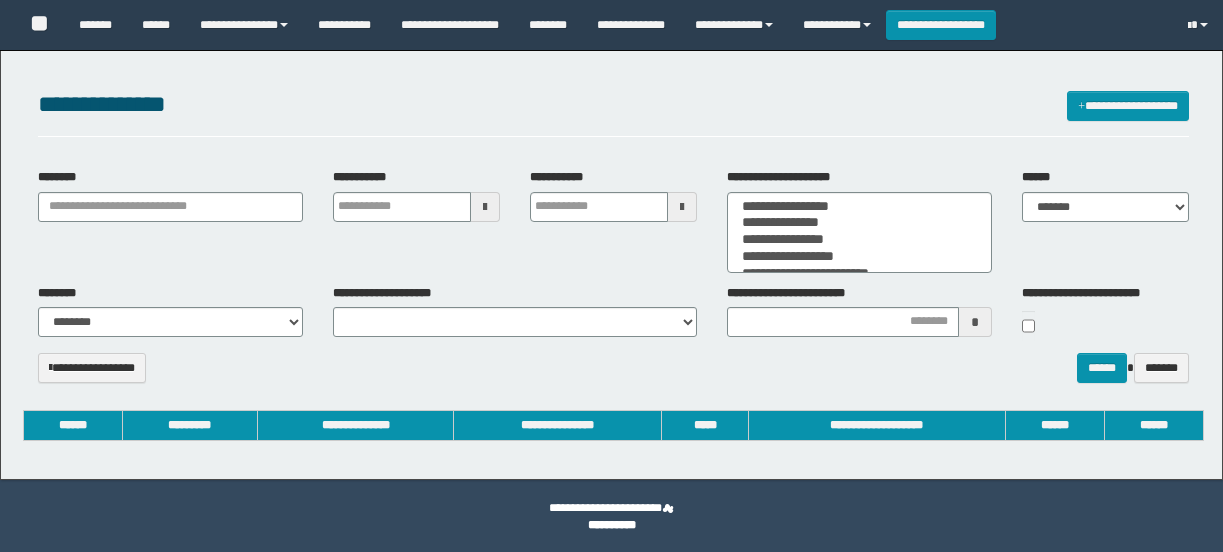 select 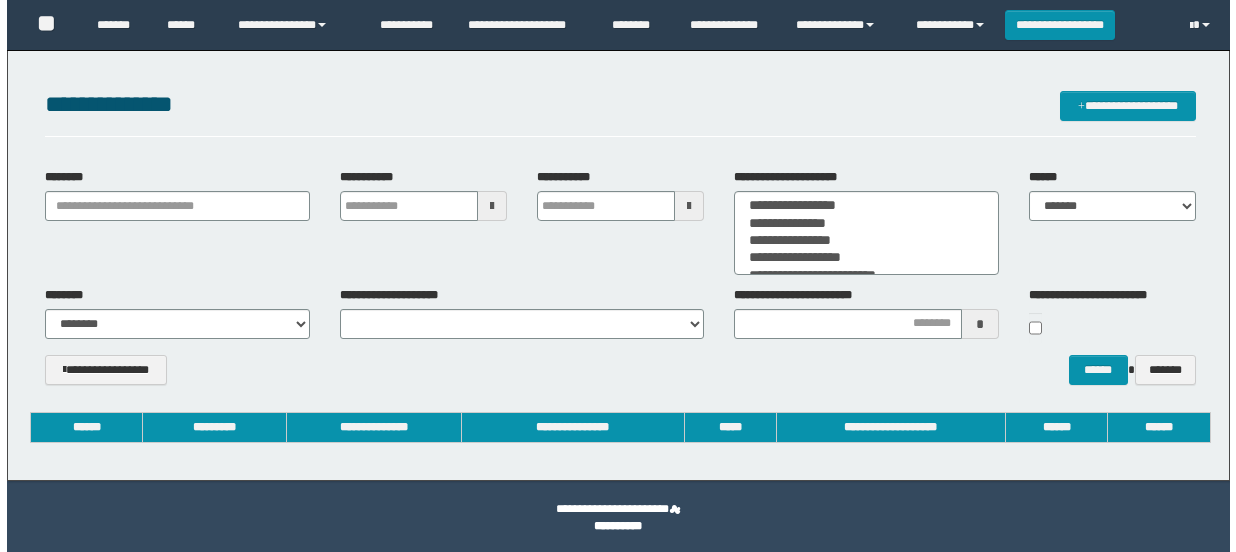scroll, scrollTop: 0, scrollLeft: 0, axis: both 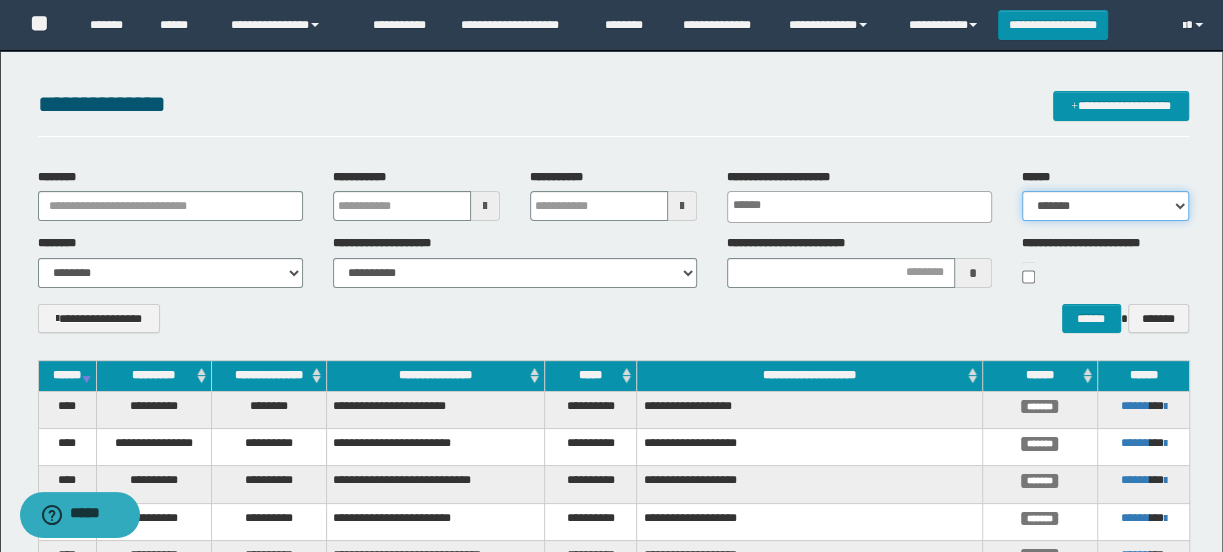click on "*****
*******
*******
*******
*********" at bounding box center (1105, 206) 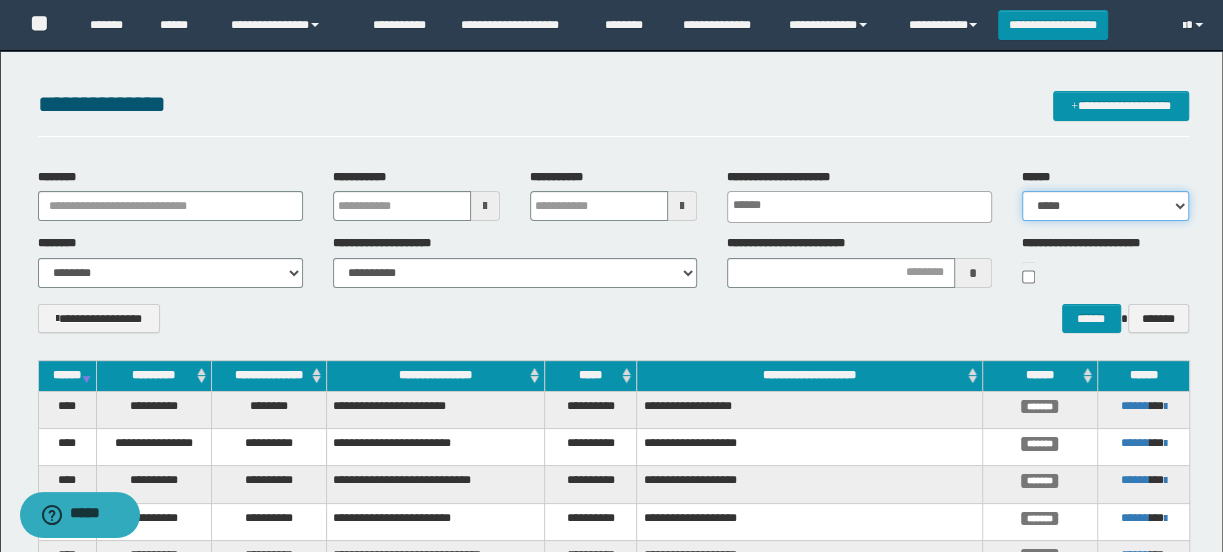 click on "*****
*******
*******
*******
*********" at bounding box center [1105, 206] 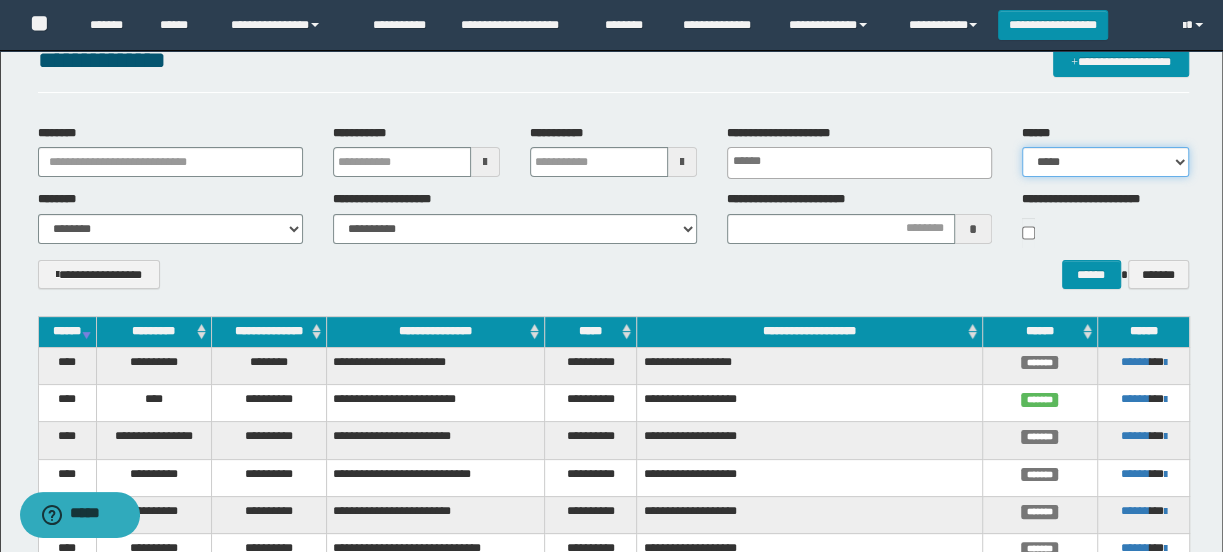 scroll, scrollTop: 0, scrollLeft: 0, axis: both 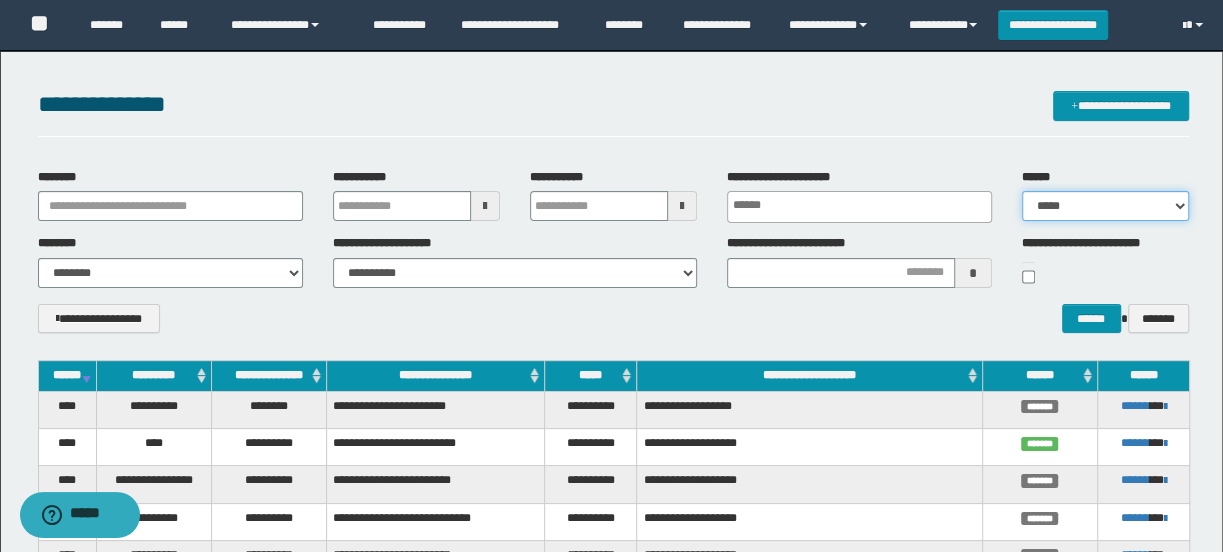 click on "*****
*******
*******
*******
*********" at bounding box center [1105, 206] 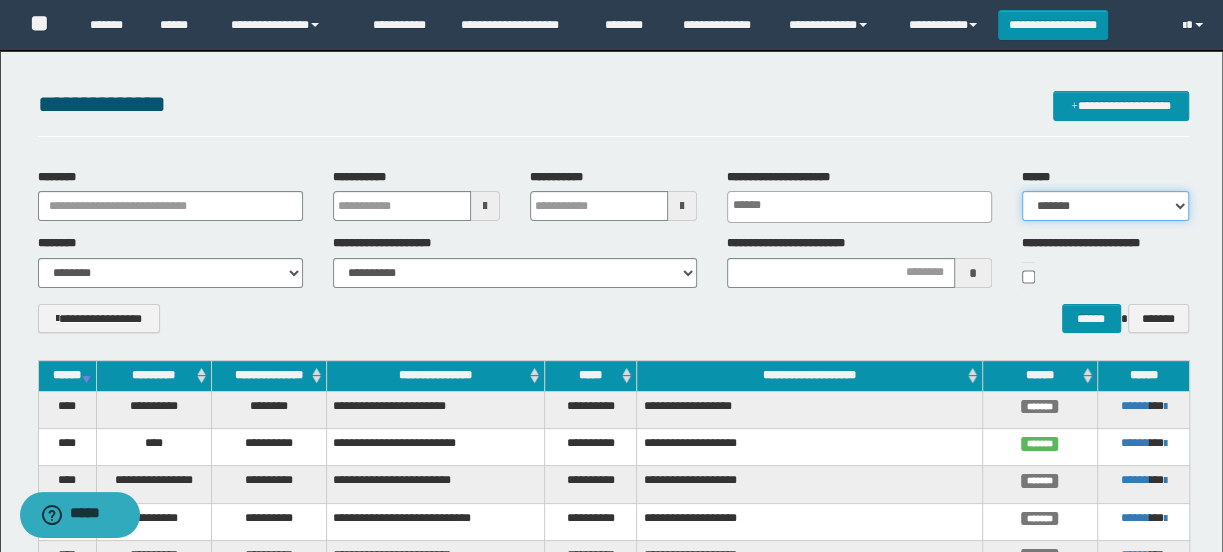 click on "*****
*******
*******
*******
*********" at bounding box center (1105, 206) 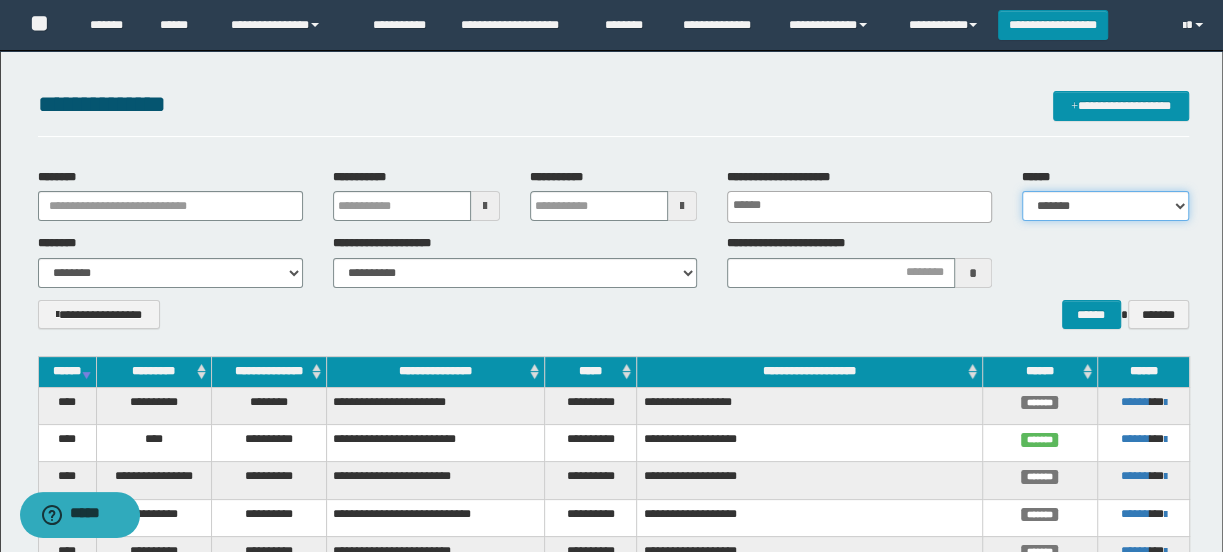 click on "*****
*******
*******
*******
*********" at bounding box center (1105, 206) 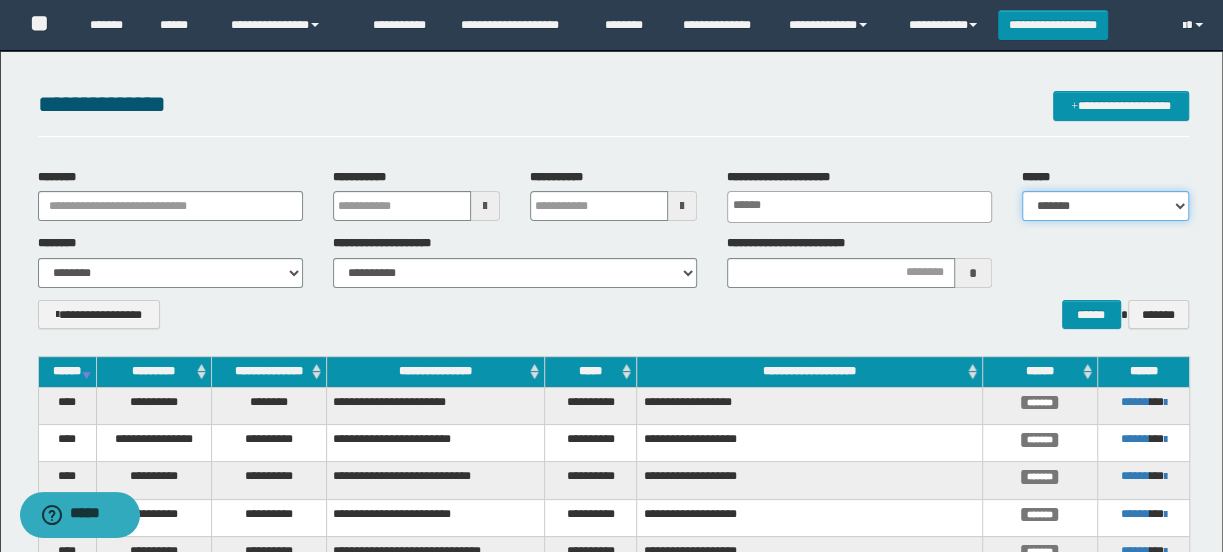 click on "*****
*******
*******
*******
*********" at bounding box center [1105, 206] 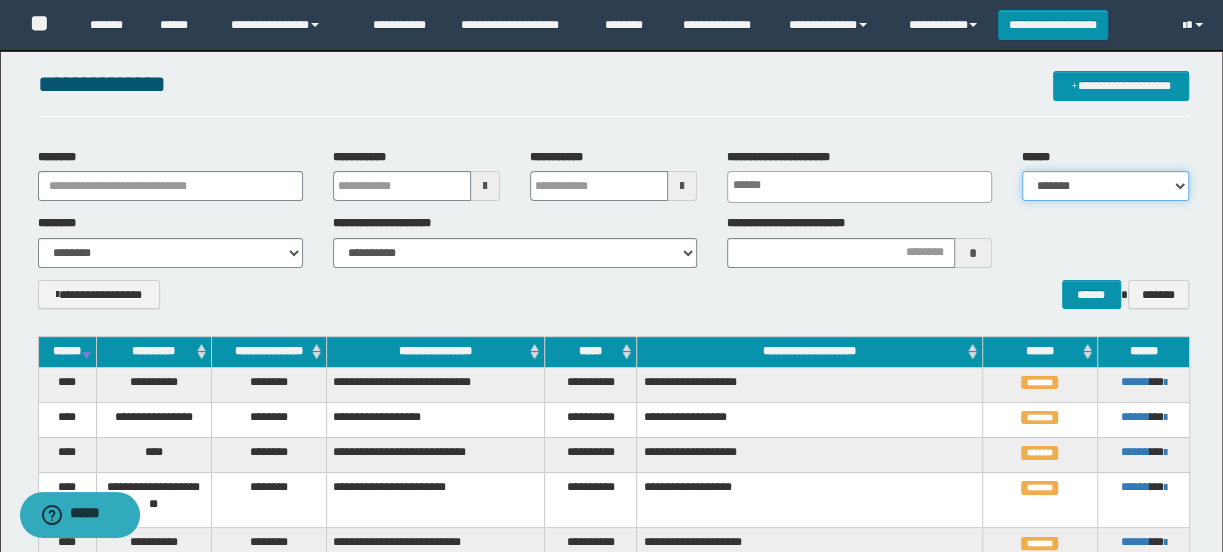 scroll, scrollTop: 0, scrollLeft: 0, axis: both 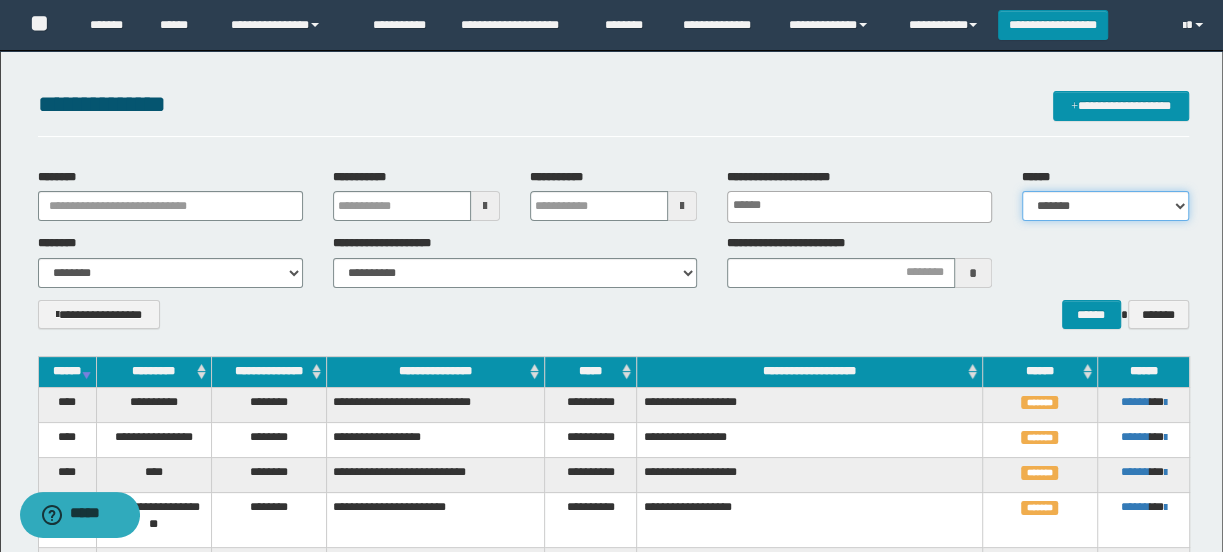 click on "*****
*******
*******
*******
*********" at bounding box center [1105, 206] 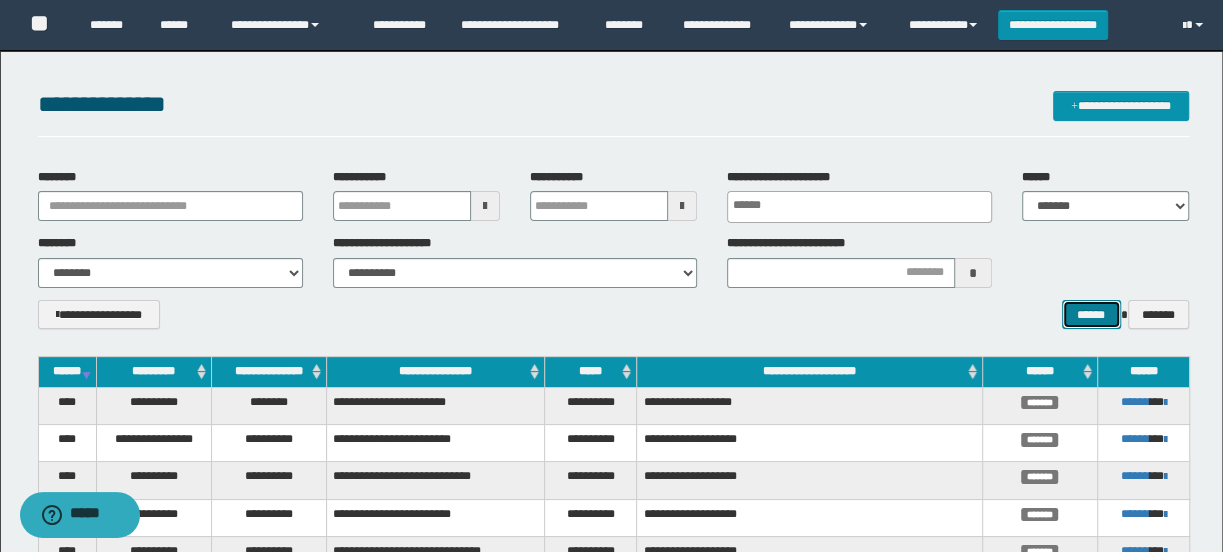 click on "******" at bounding box center [1091, 315] 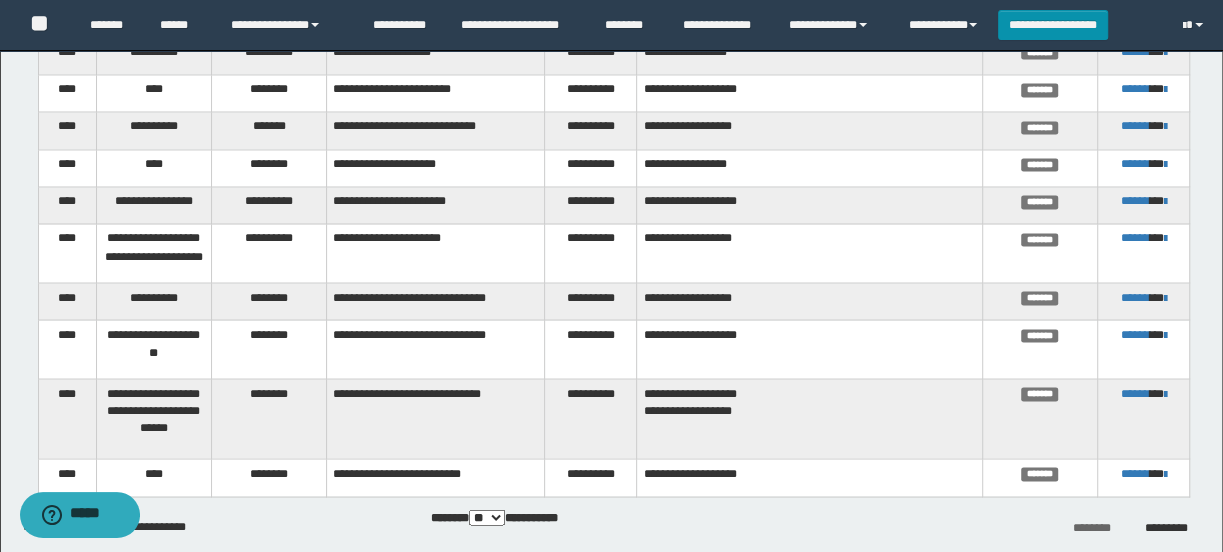 scroll, scrollTop: 2089, scrollLeft: 0, axis: vertical 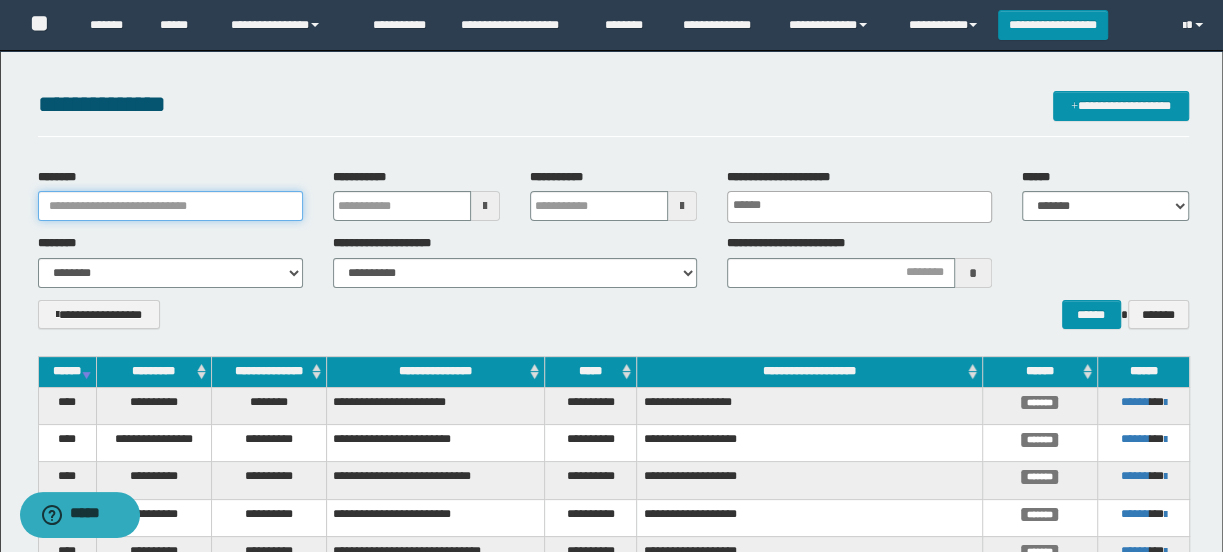click on "********" at bounding box center [170, 206] 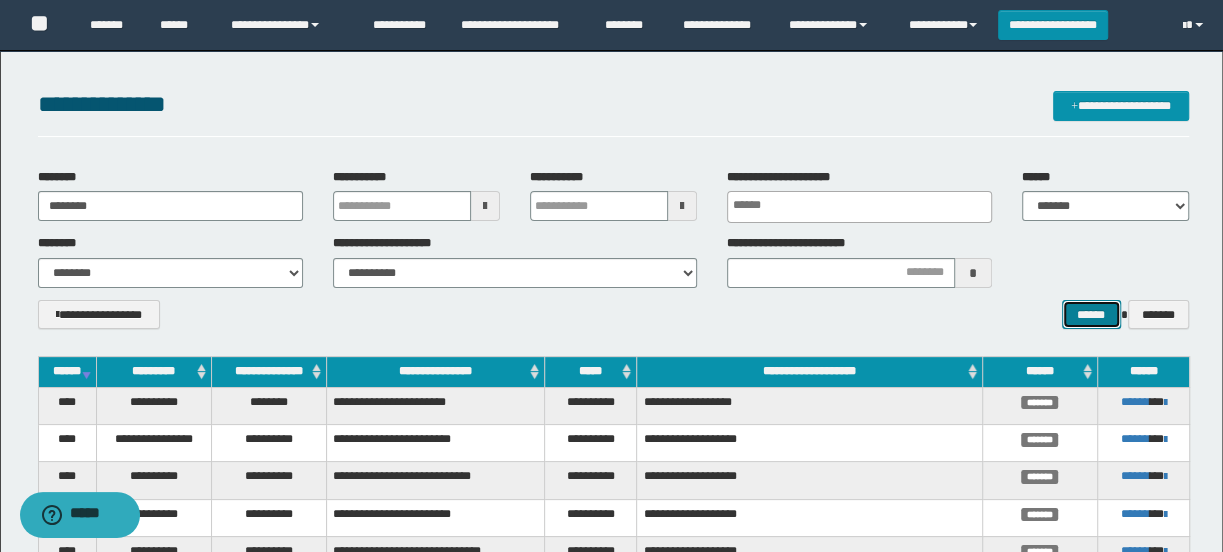 click on "******" at bounding box center (1091, 315) 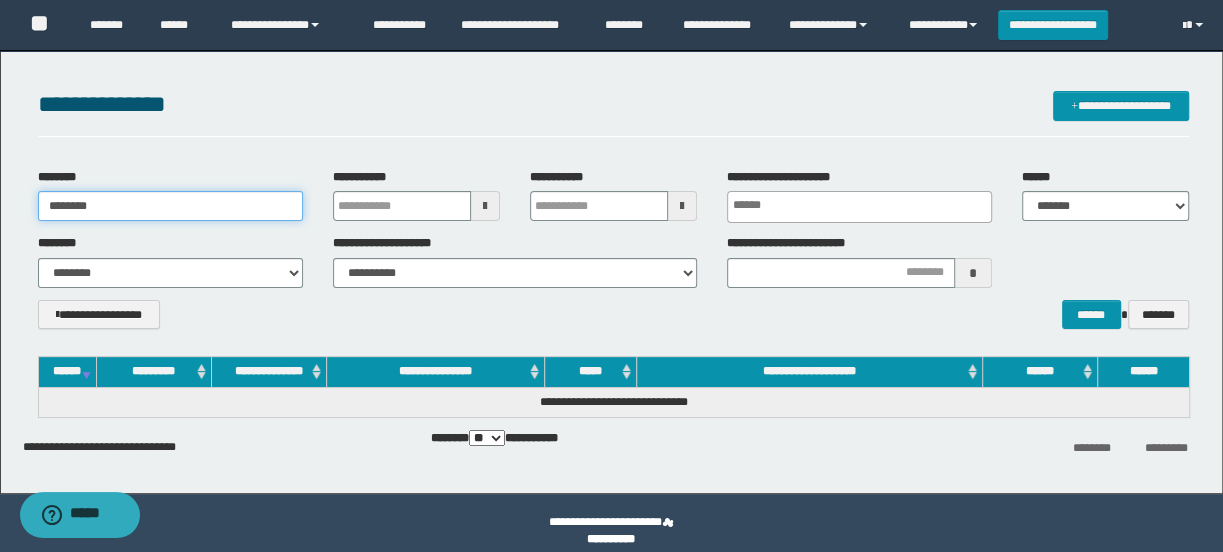 click on "********" at bounding box center [170, 206] 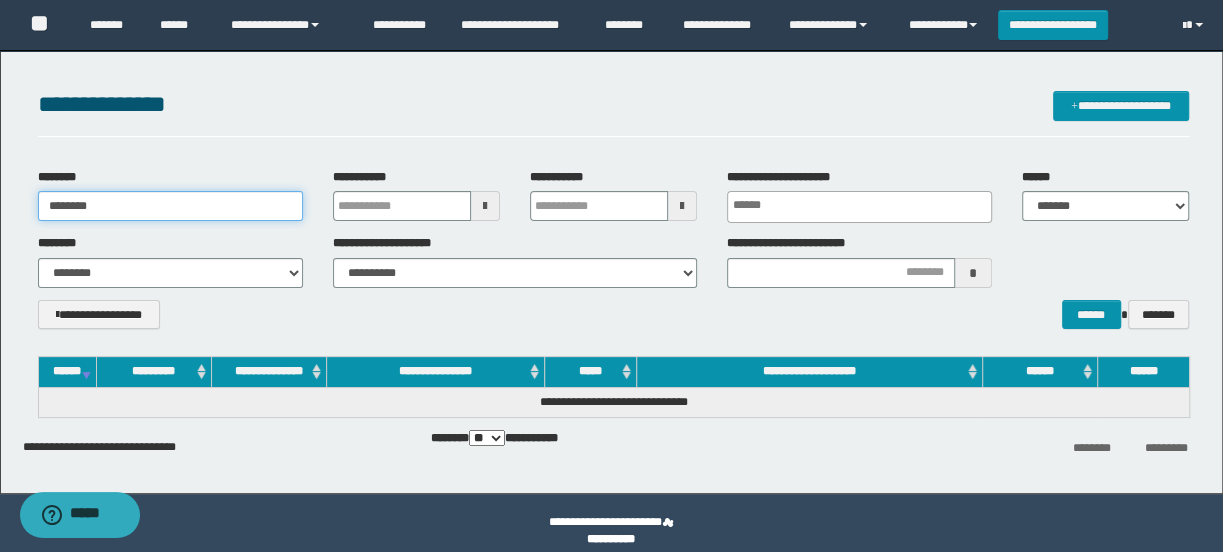 drag, startPoint x: 138, startPoint y: 210, endPoint x: 11, endPoint y: 193, distance: 128.13274 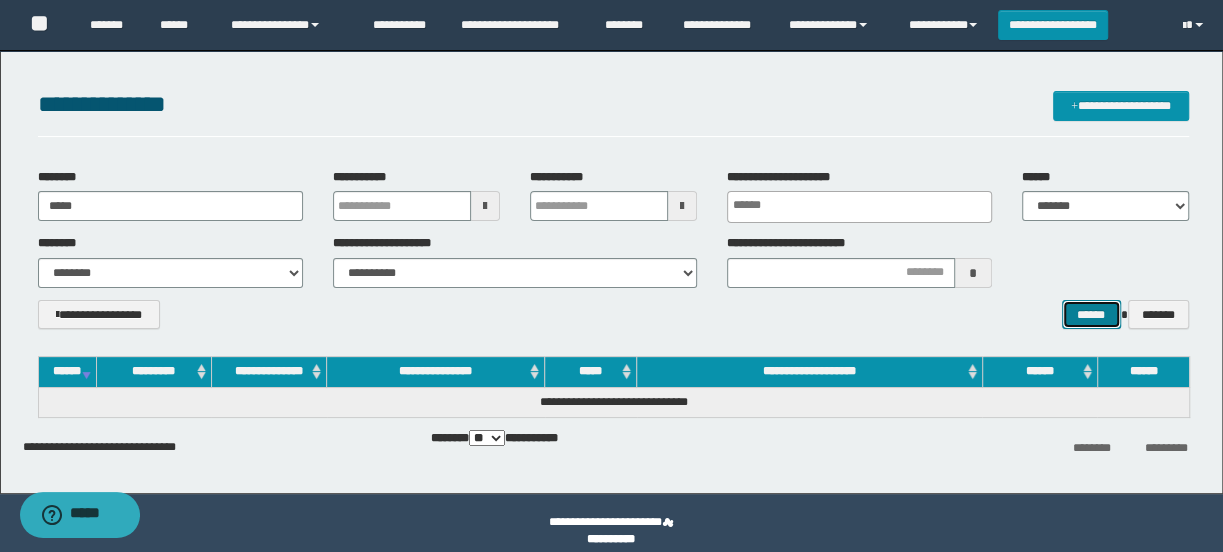 click on "******" at bounding box center (1091, 315) 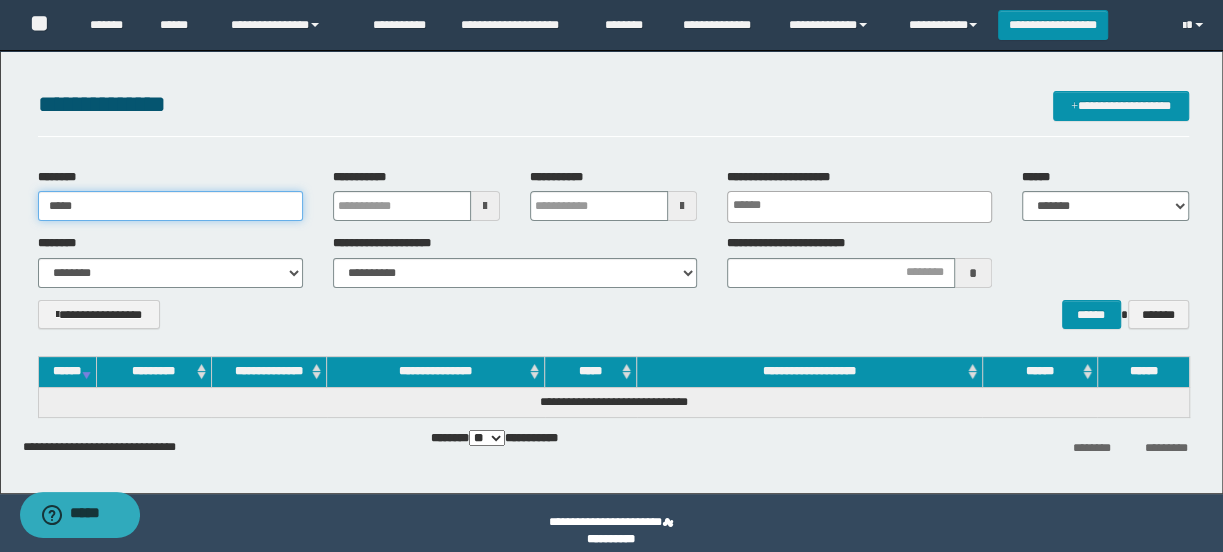 click on "*****" at bounding box center [170, 206] 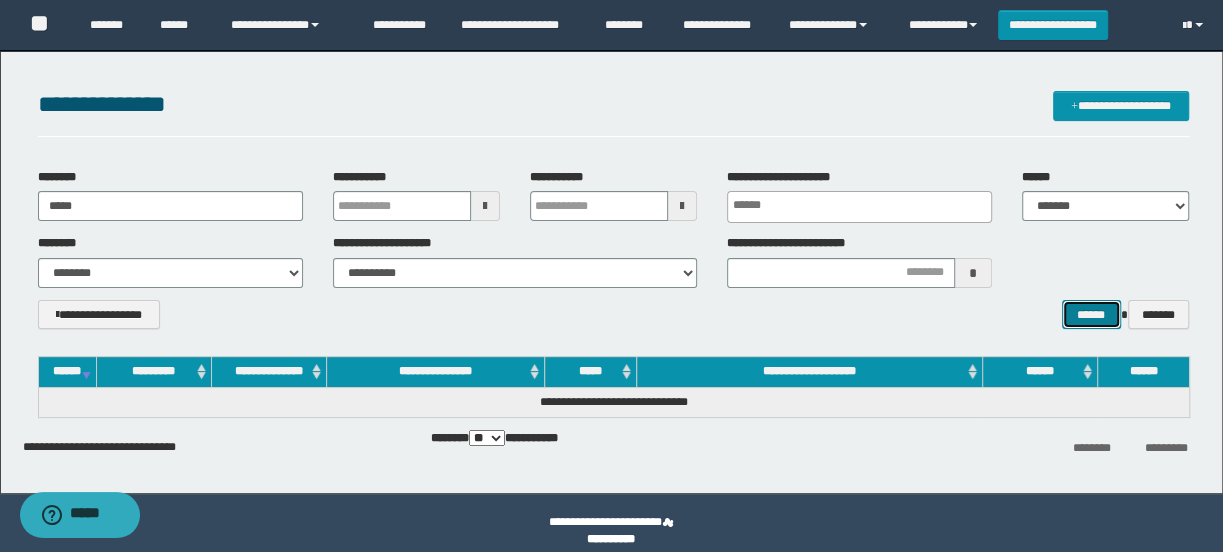 click on "******" at bounding box center [1091, 315] 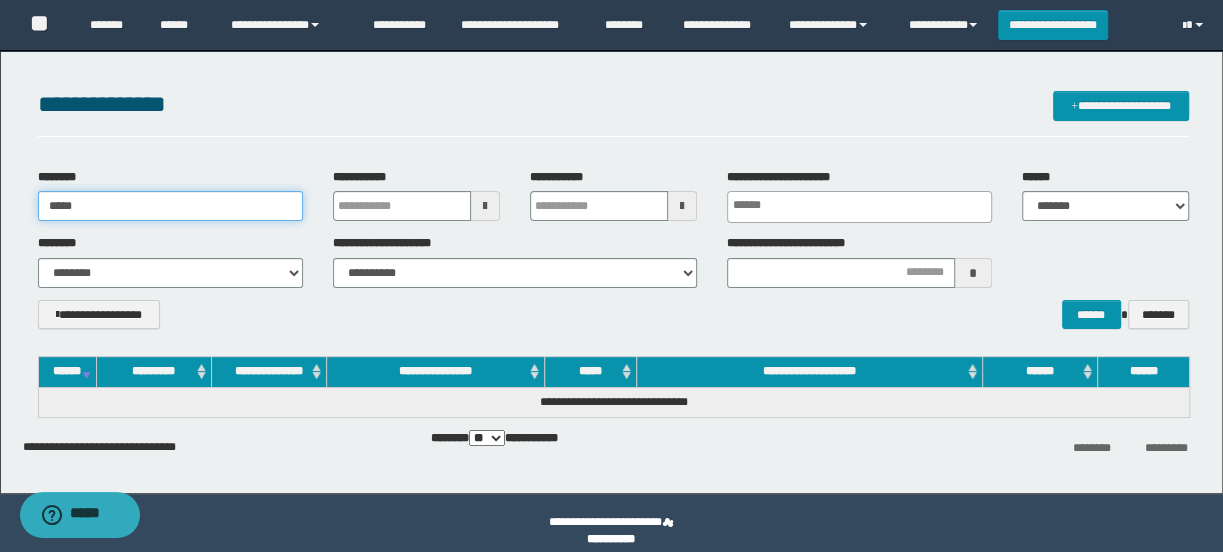 click on "*****" at bounding box center (170, 206) 